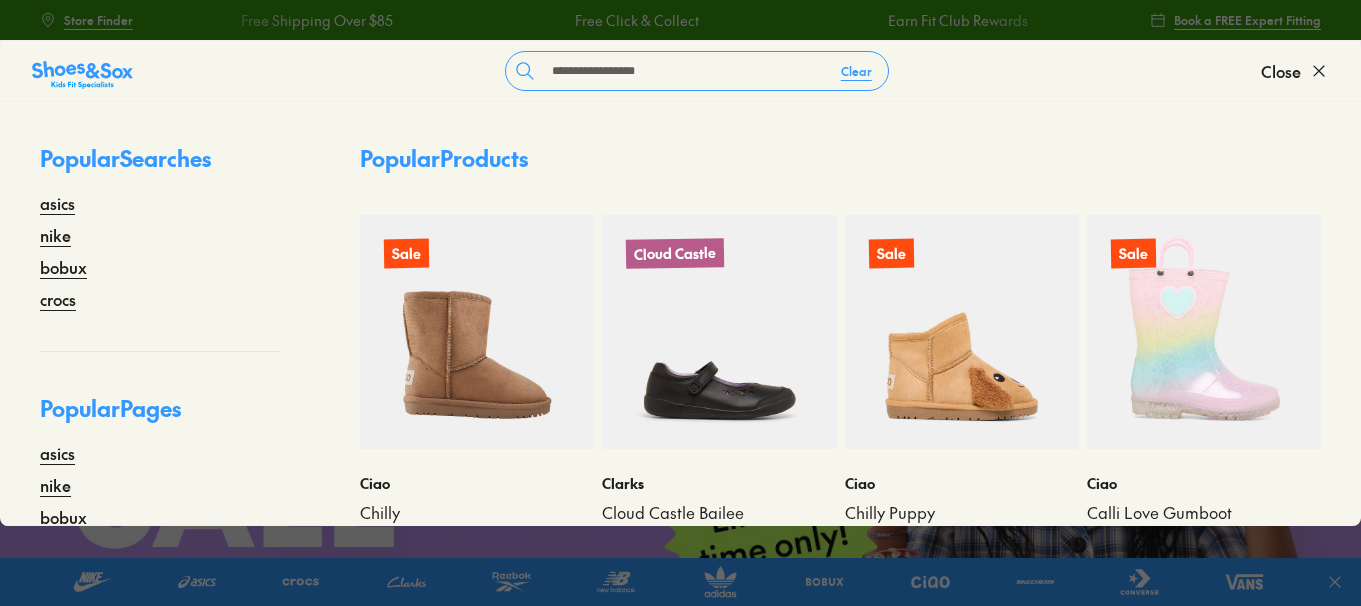 type on "**********" 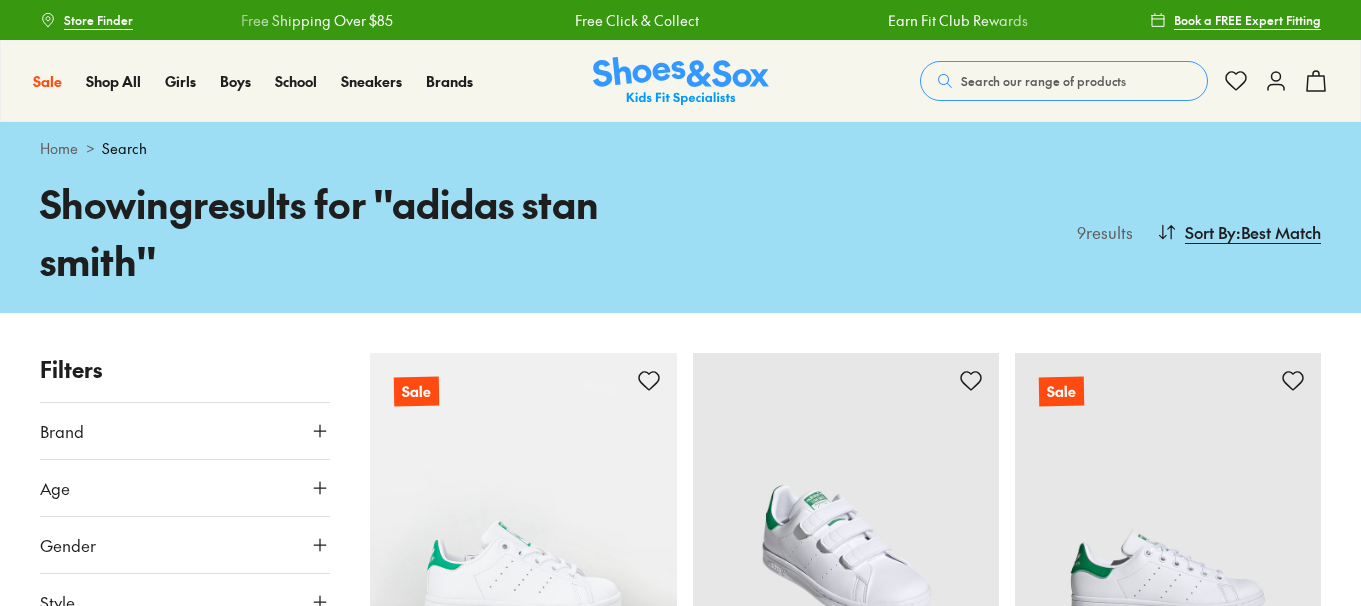scroll, scrollTop: 377, scrollLeft: 0, axis: vertical 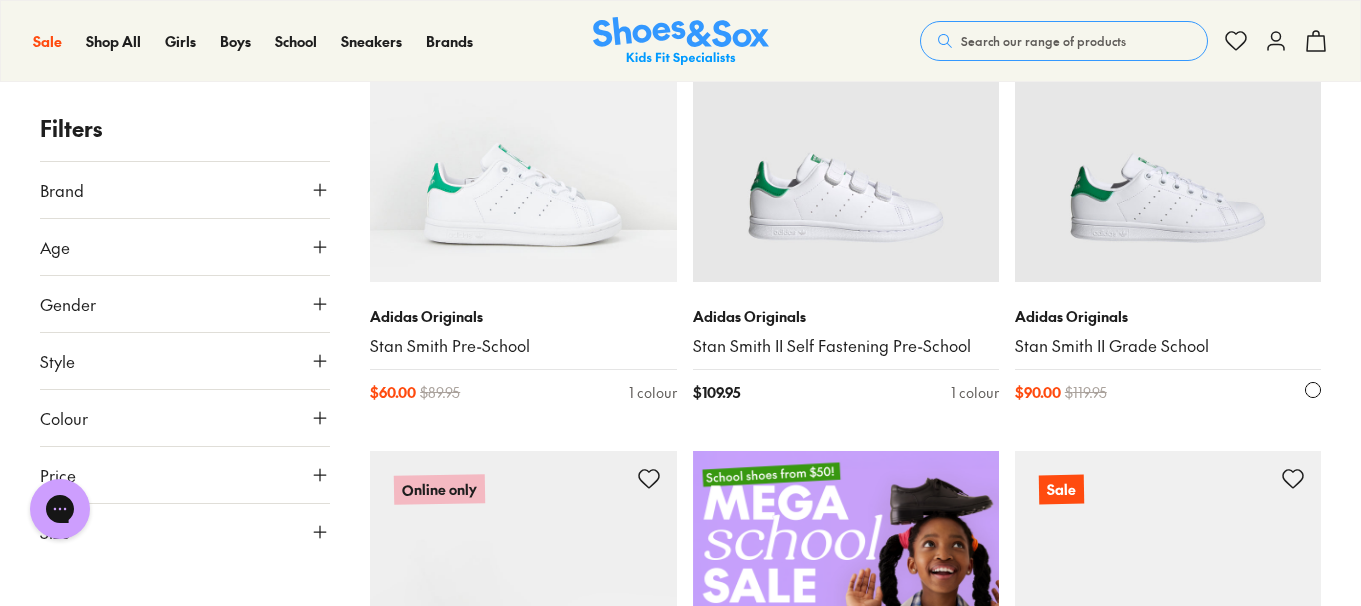 click on "Stan Smith II Grade School" at bounding box center (1168, 346) 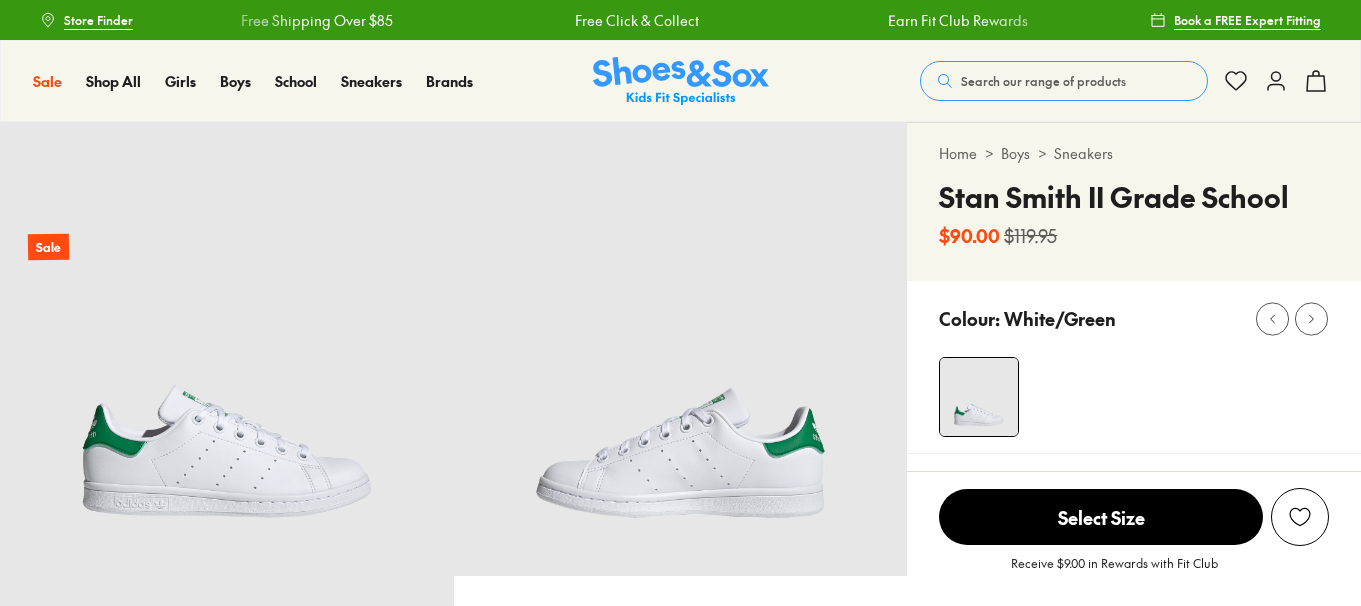 click on "Smaller Sizes" at bounding box center (975, 585) 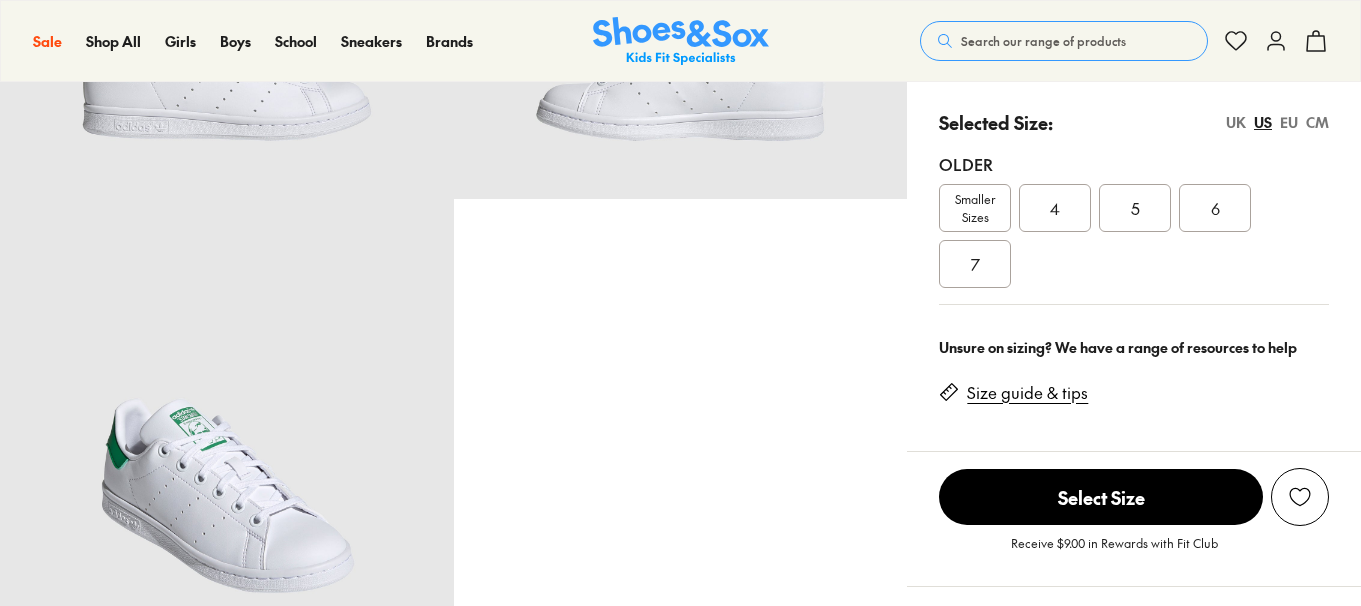 scroll, scrollTop: 377, scrollLeft: 0, axis: vertical 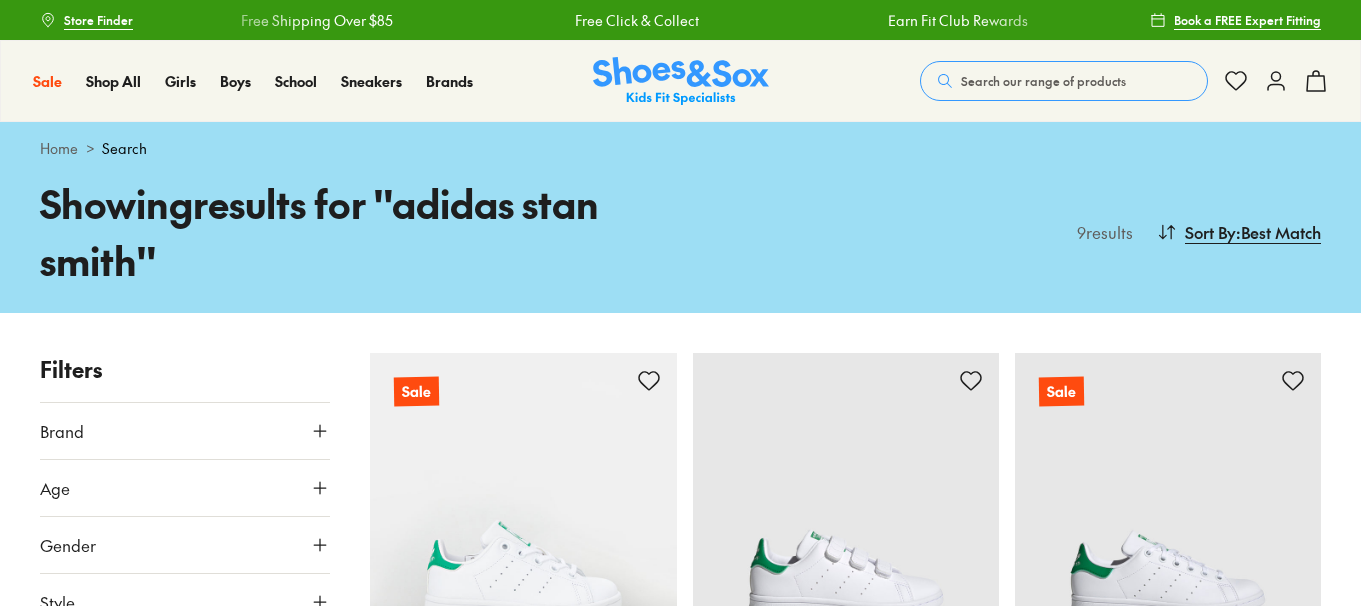 click at bounding box center [523, 981] 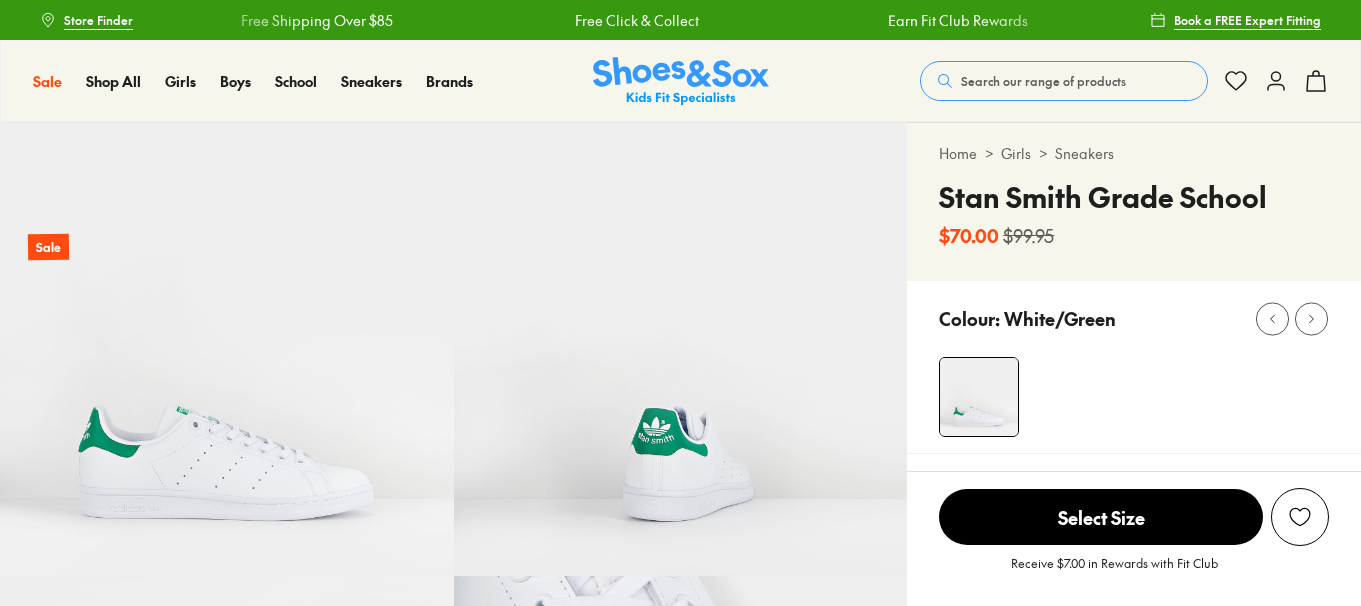 scroll, scrollTop: 0, scrollLeft: 0, axis: both 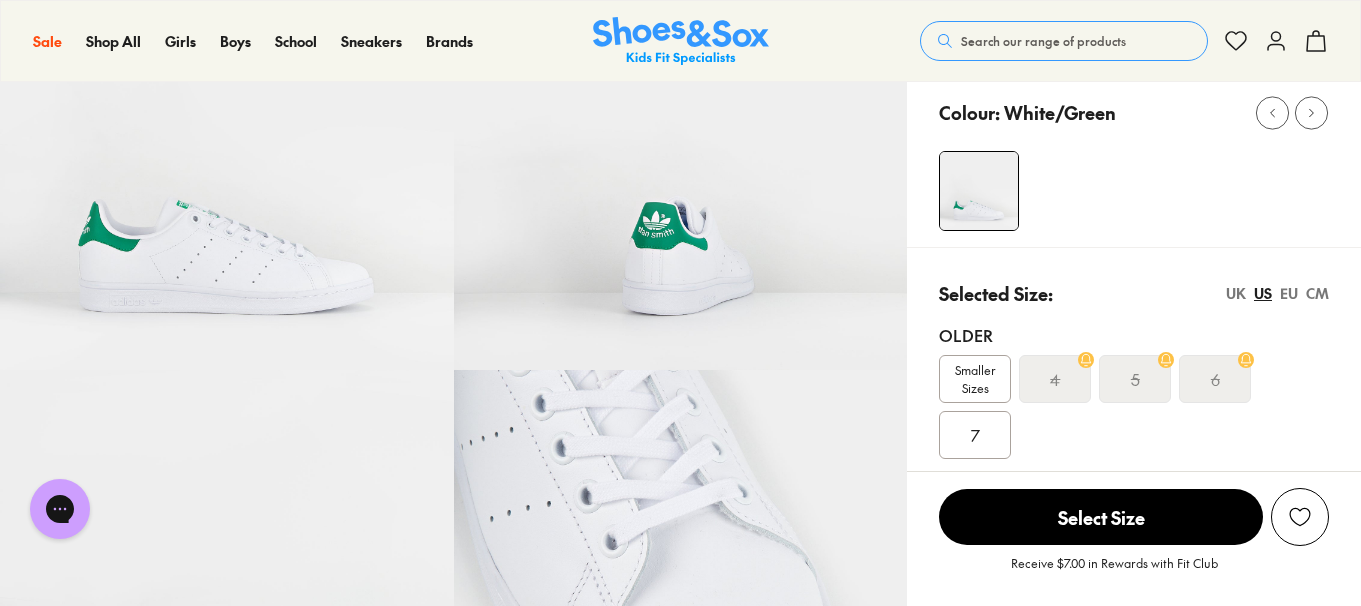 click on "Smaller Sizes" at bounding box center [975, 379] 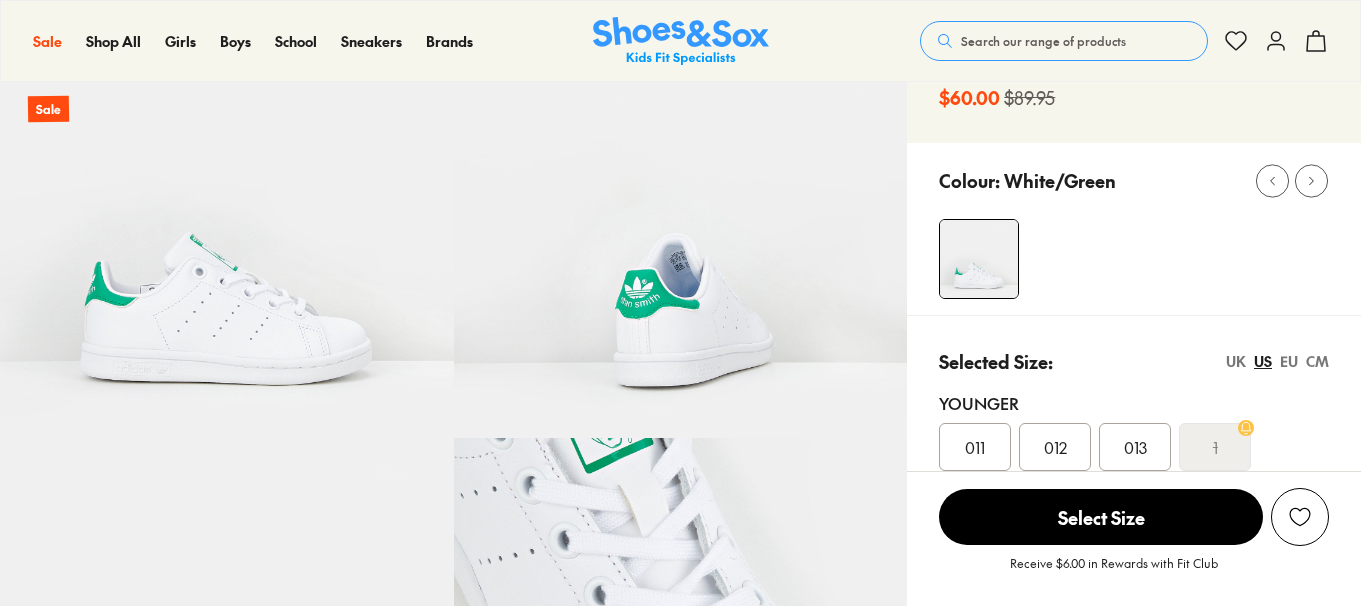 scroll, scrollTop: 133, scrollLeft: 0, axis: vertical 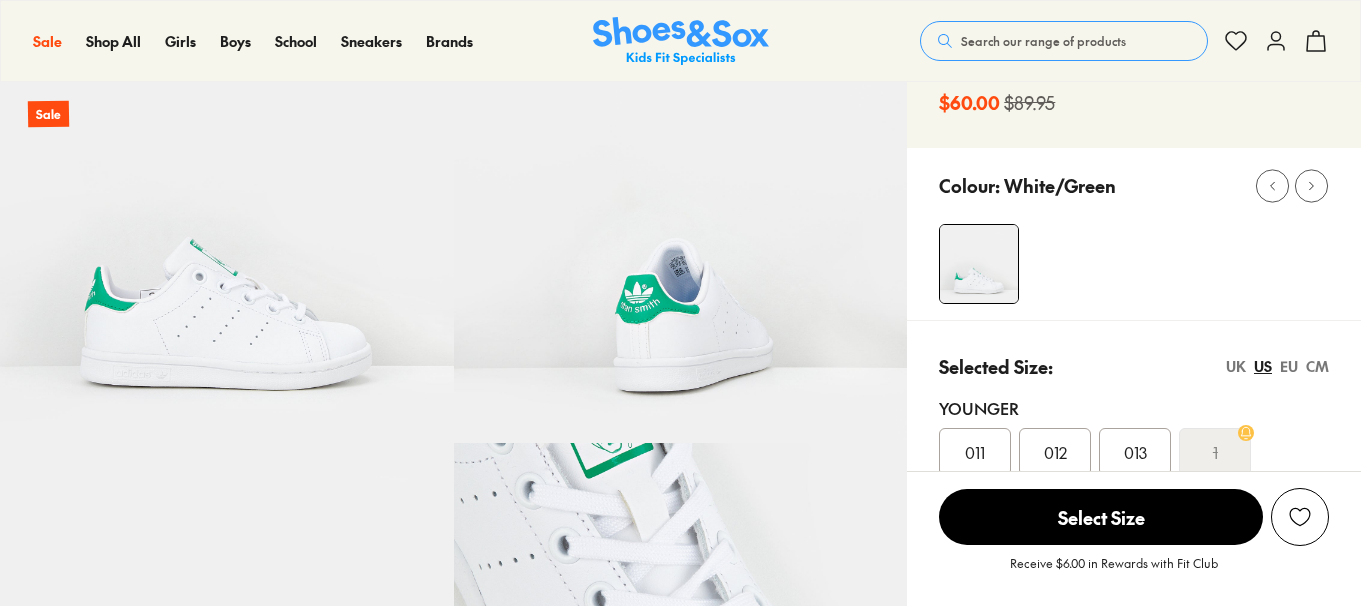 select on "*" 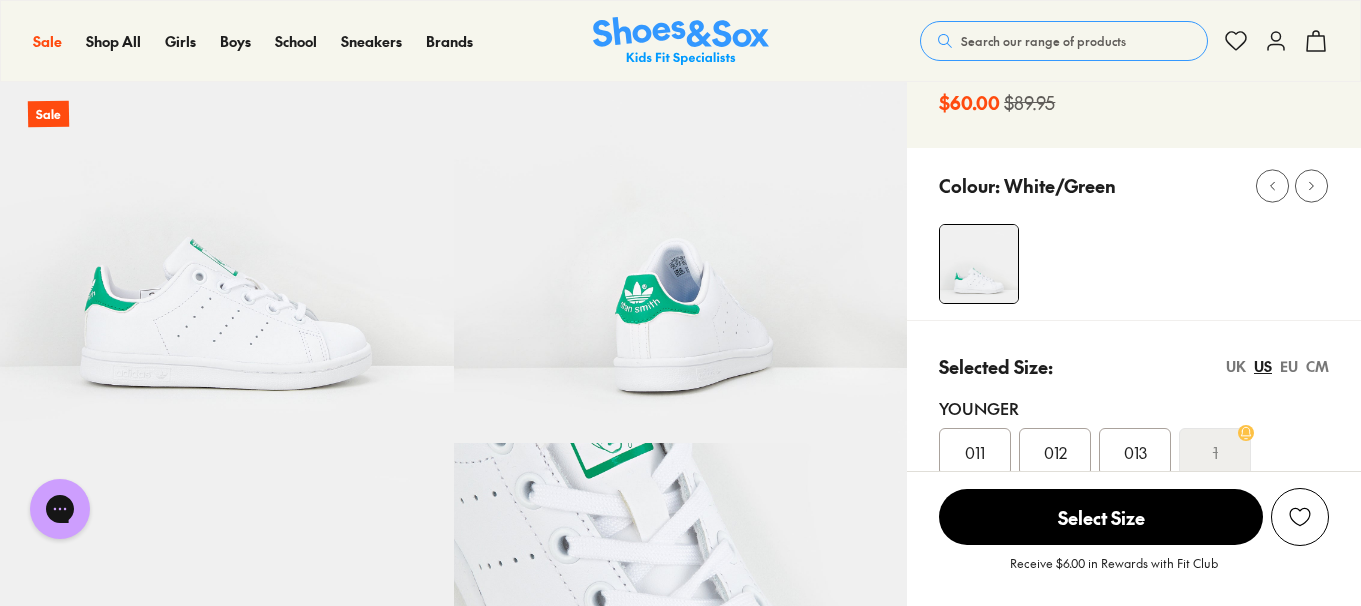 scroll, scrollTop: 0, scrollLeft: 0, axis: both 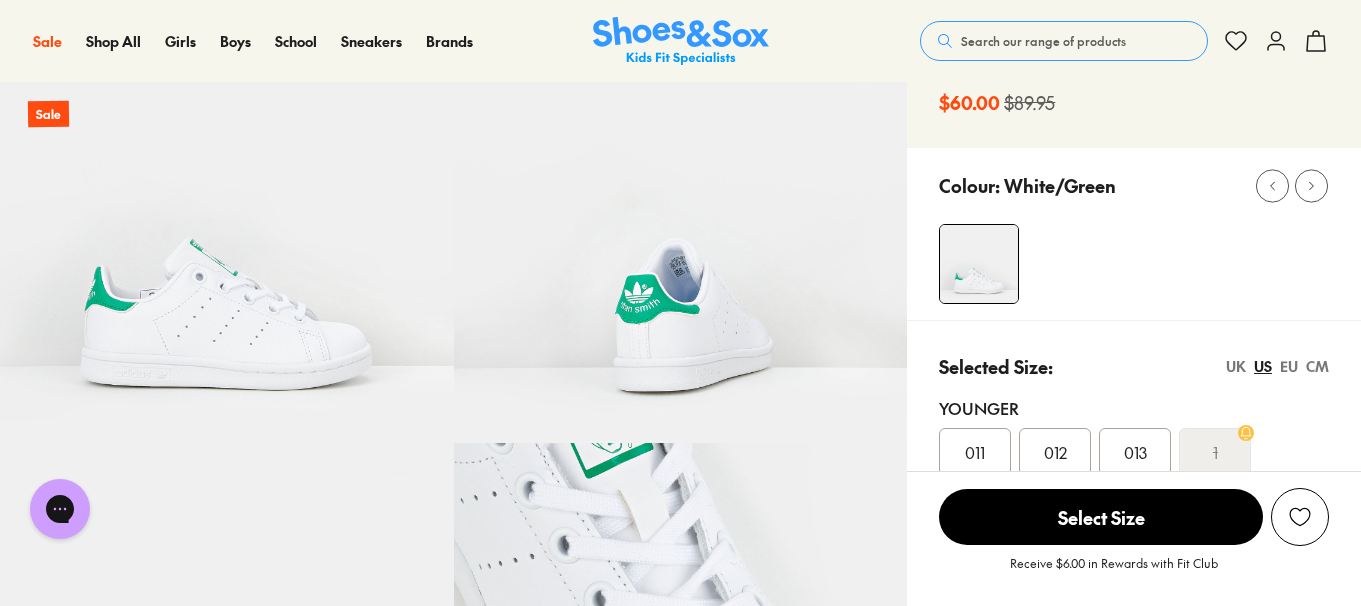 click on "Search our range of products" at bounding box center [1043, 41] 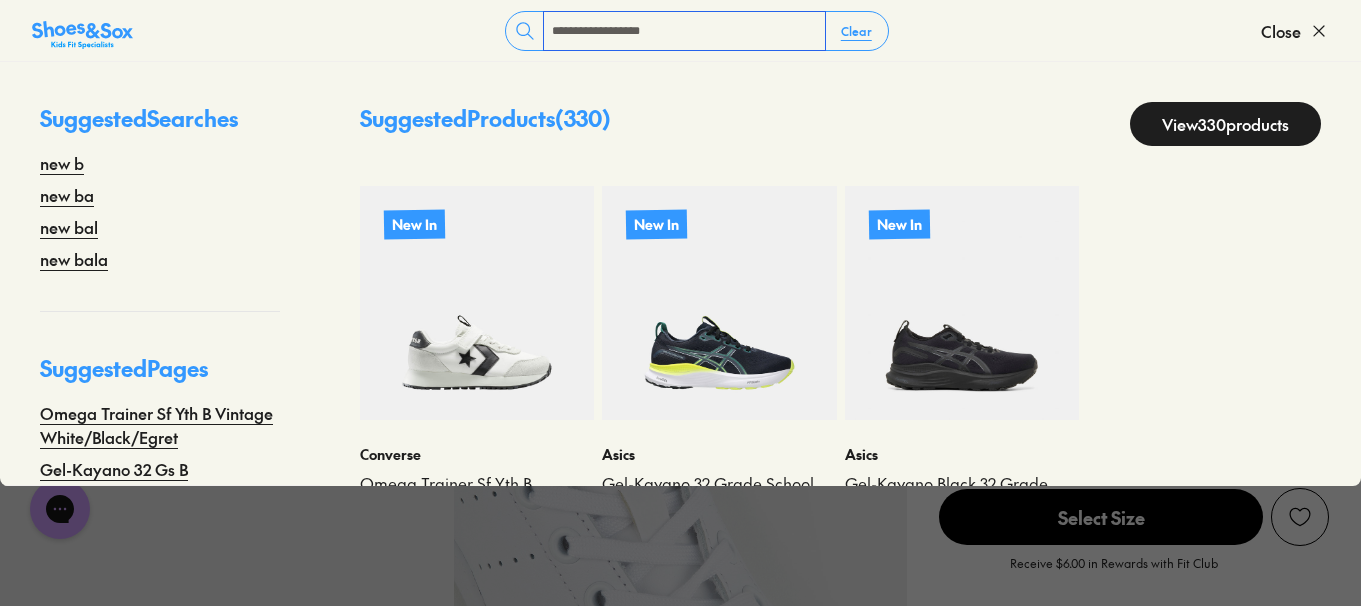 type on "**********" 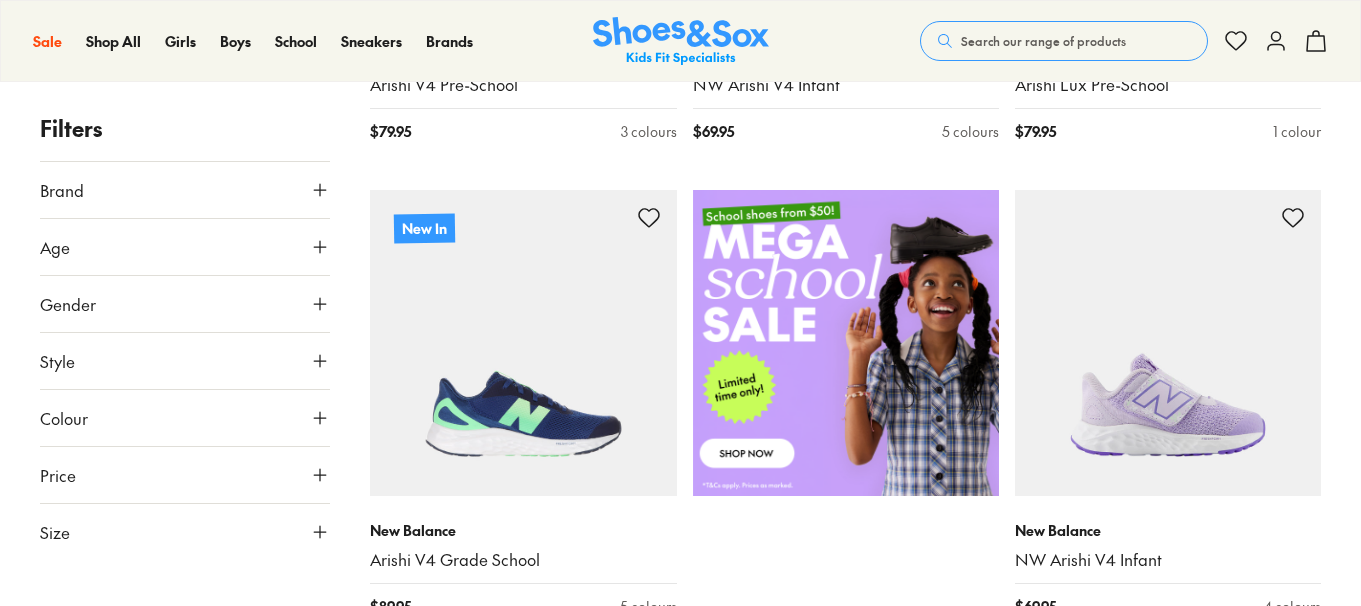 scroll, scrollTop: 1291, scrollLeft: 0, axis: vertical 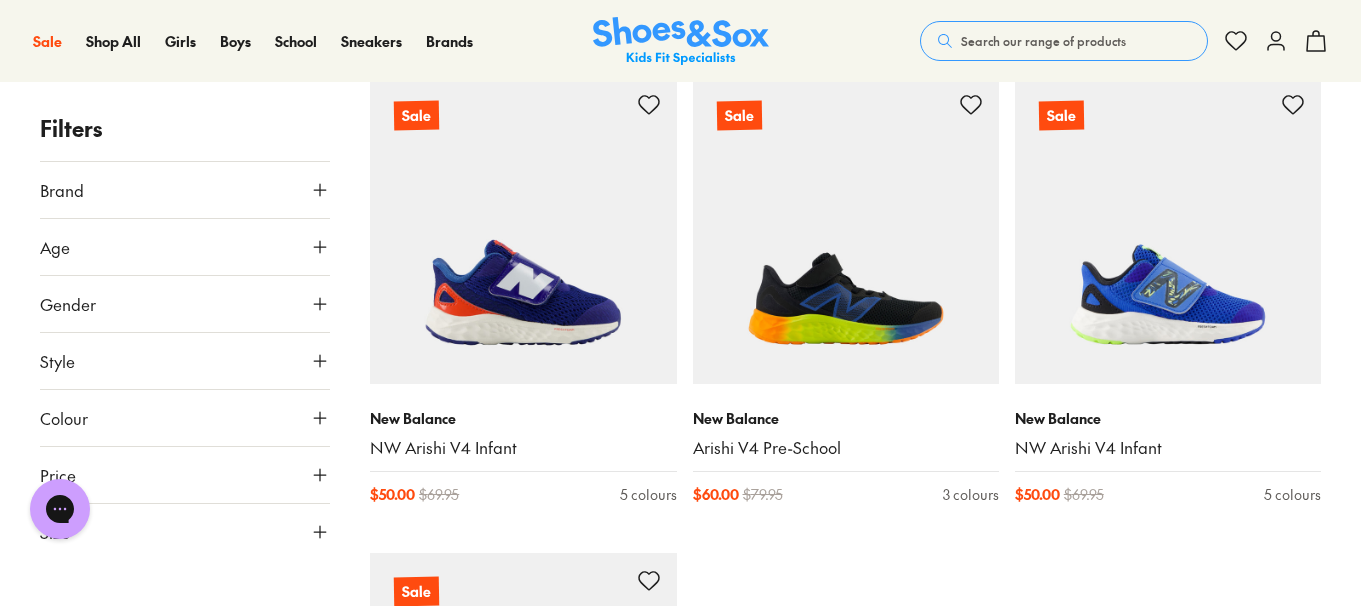 click on "Search our range of products" at bounding box center [1064, 41] 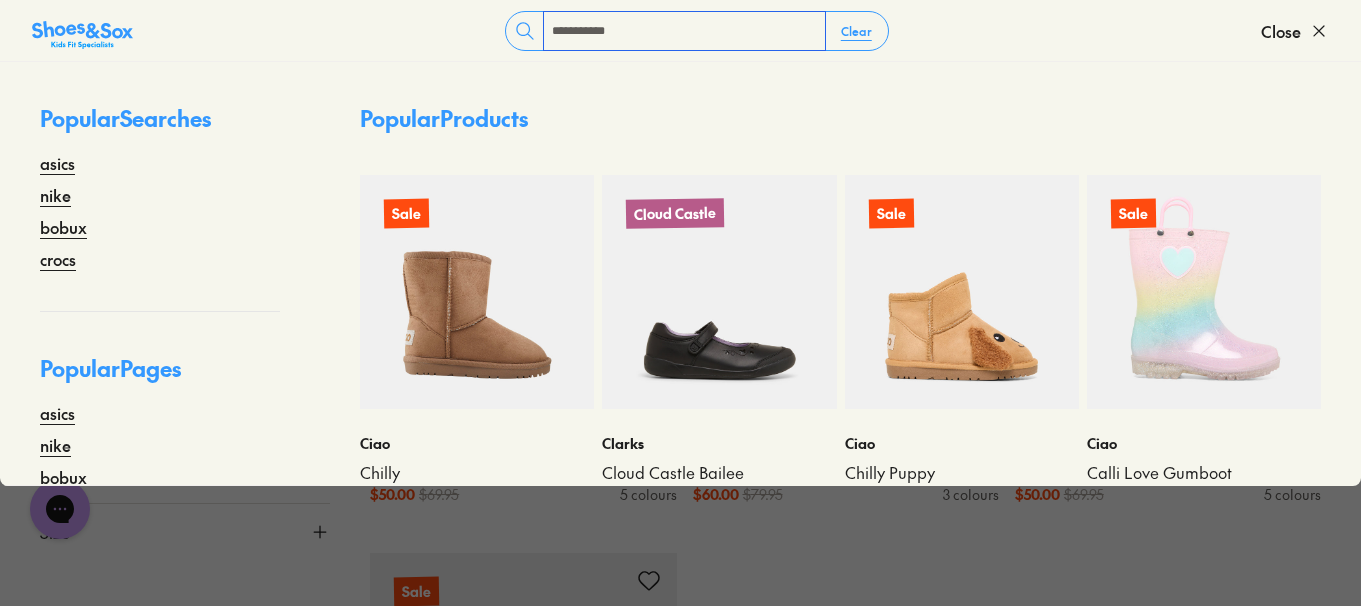 type on "**********" 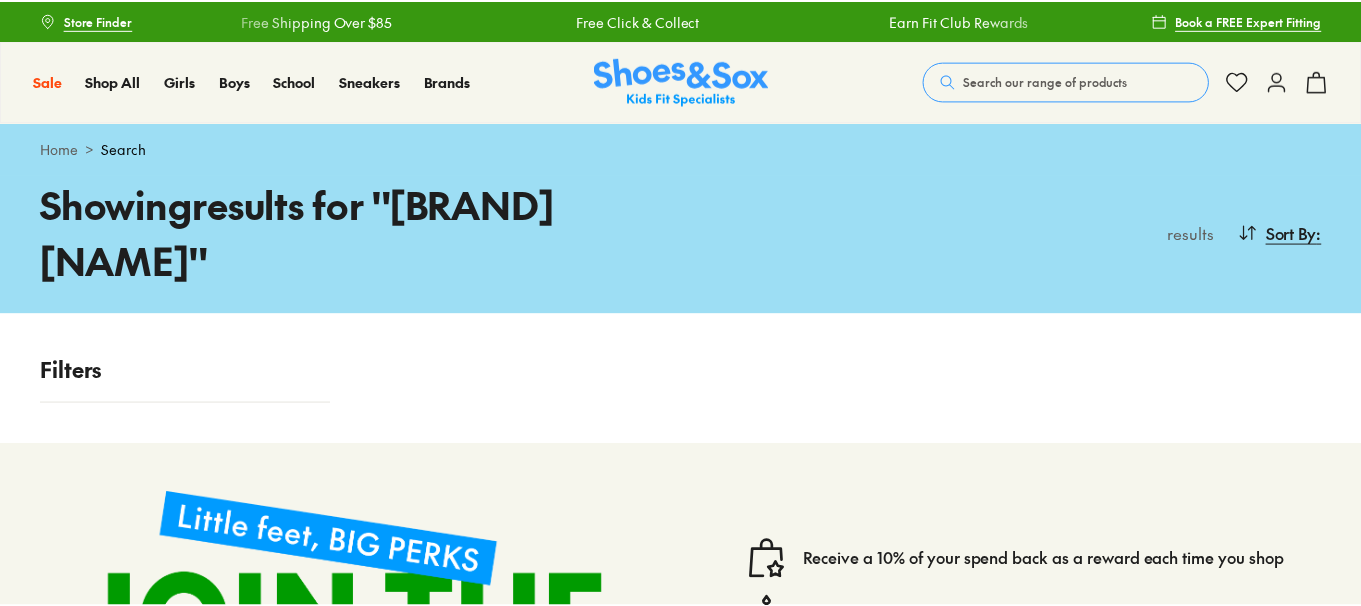 scroll, scrollTop: 0, scrollLeft: 0, axis: both 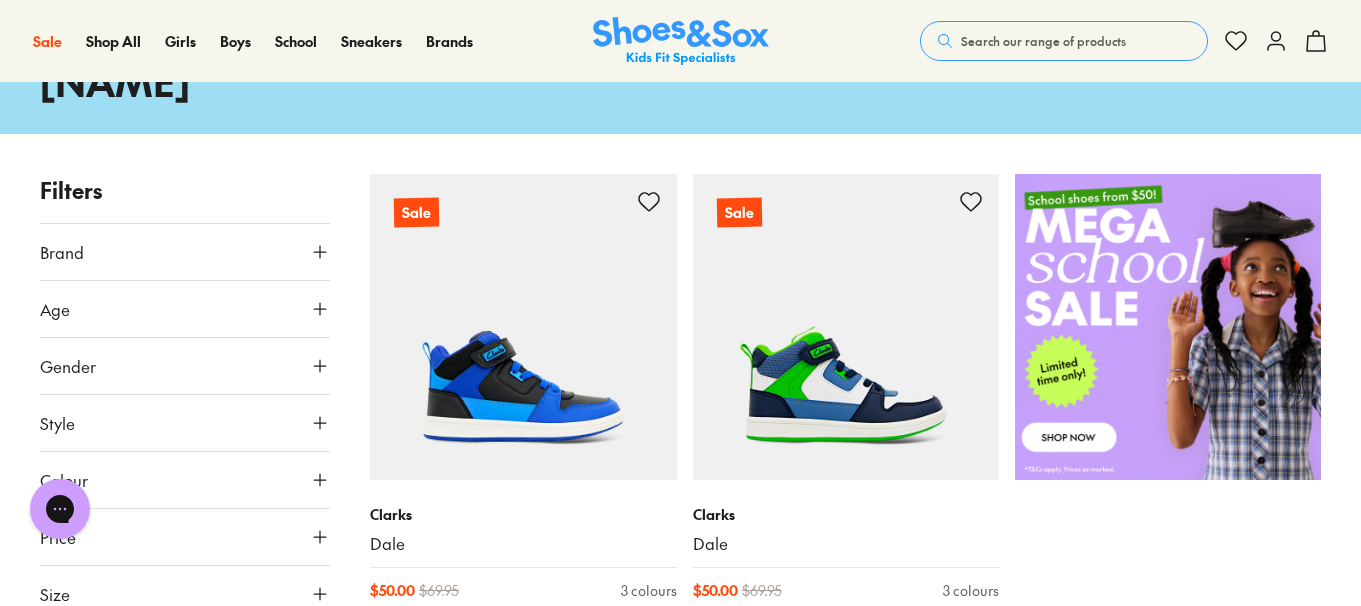 click on "Search our range of products" at bounding box center [1064, 41] 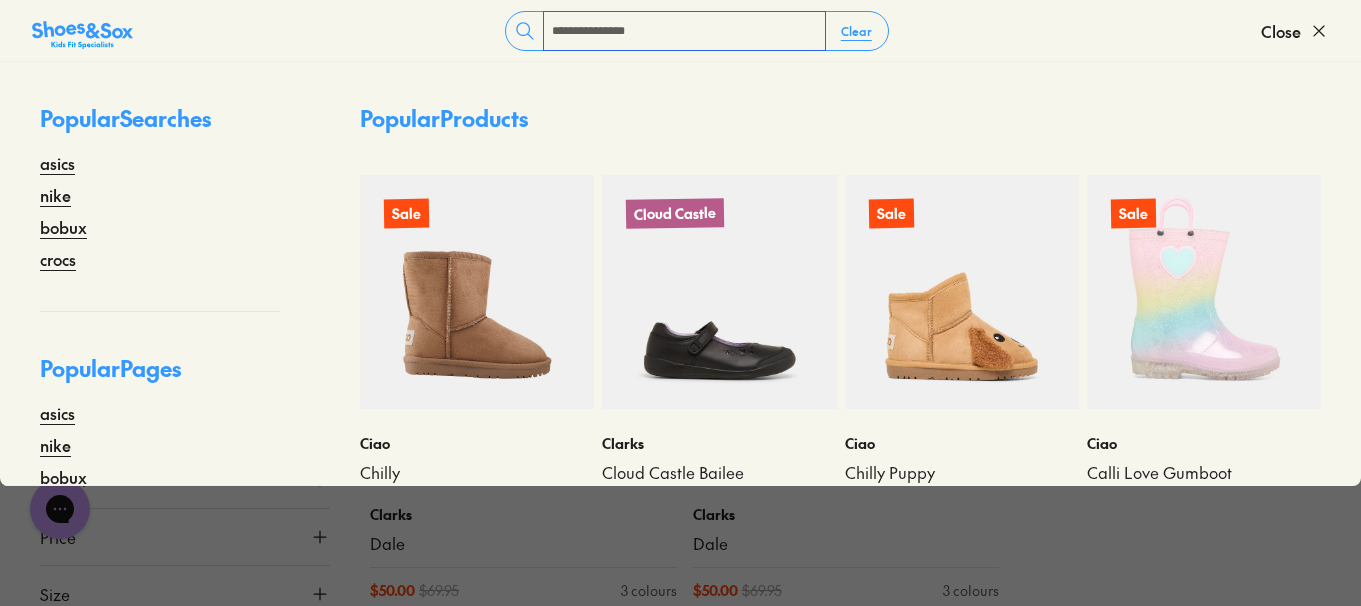 type on "**********" 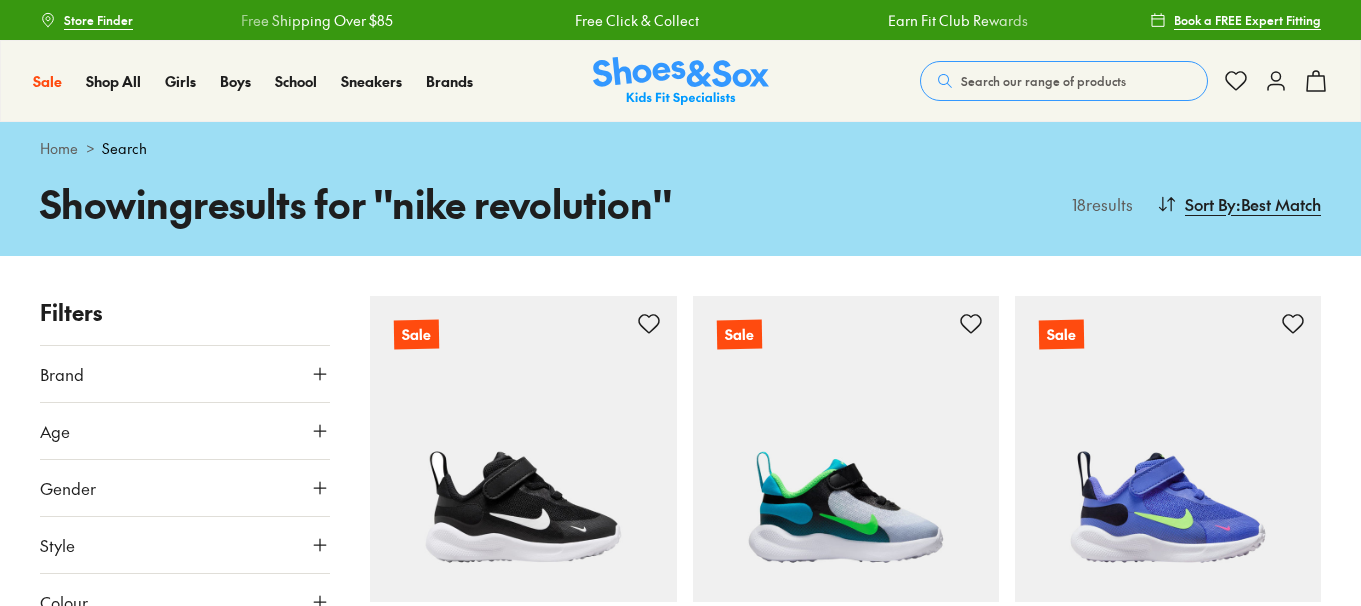 scroll, scrollTop: 0, scrollLeft: 0, axis: both 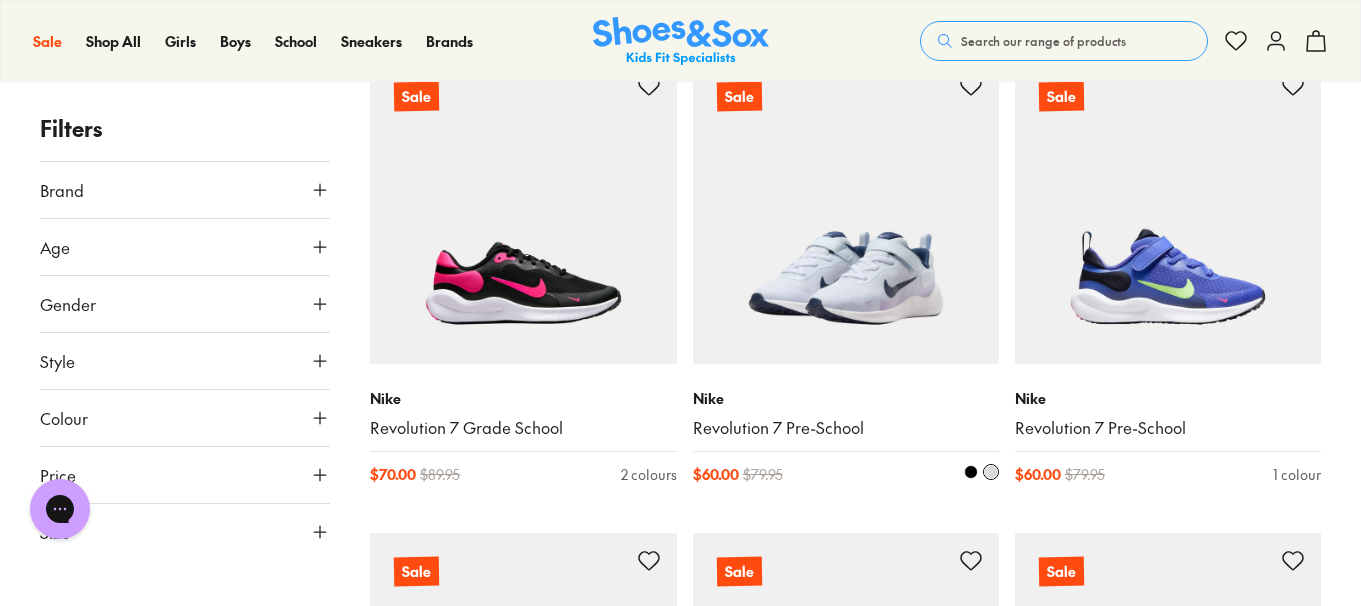 click on "Revolution 7 Pre-School" at bounding box center (846, 428) 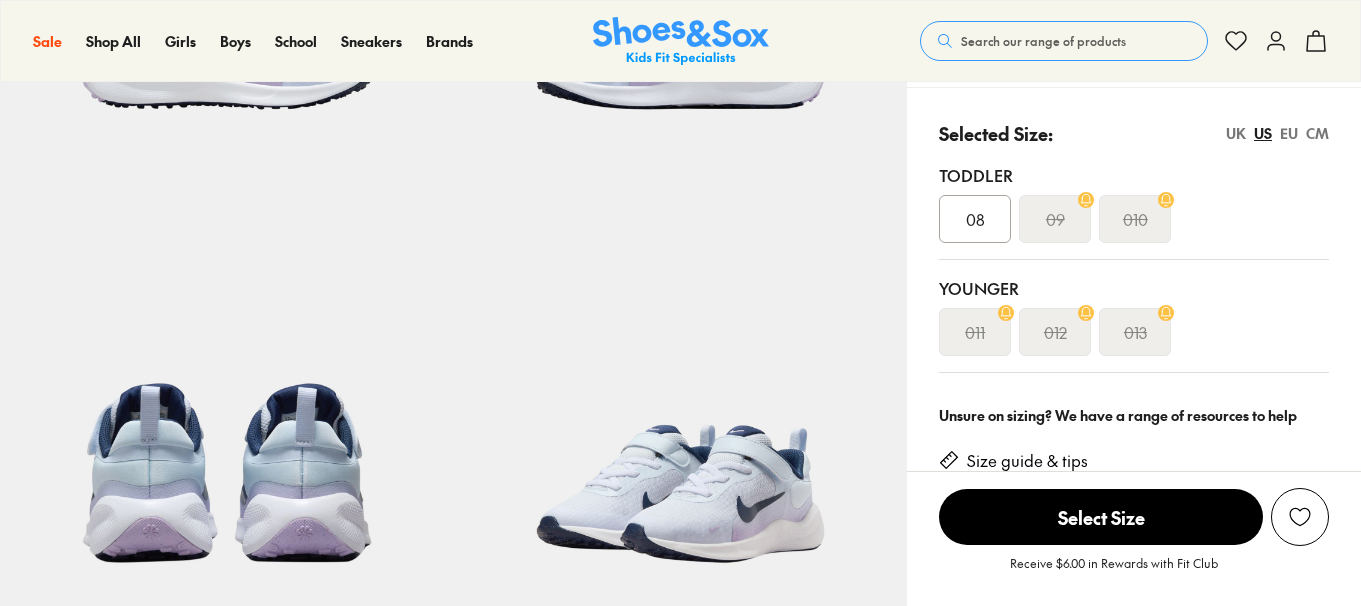 scroll, scrollTop: 0, scrollLeft: 0, axis: both 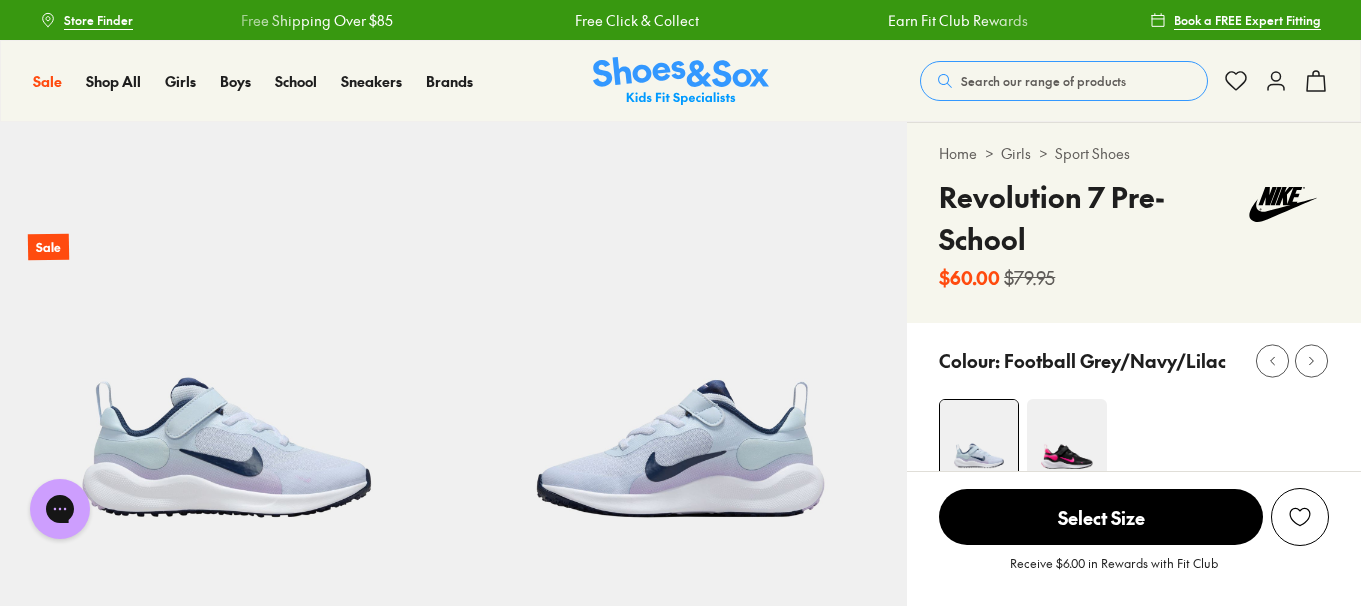 select on "*" 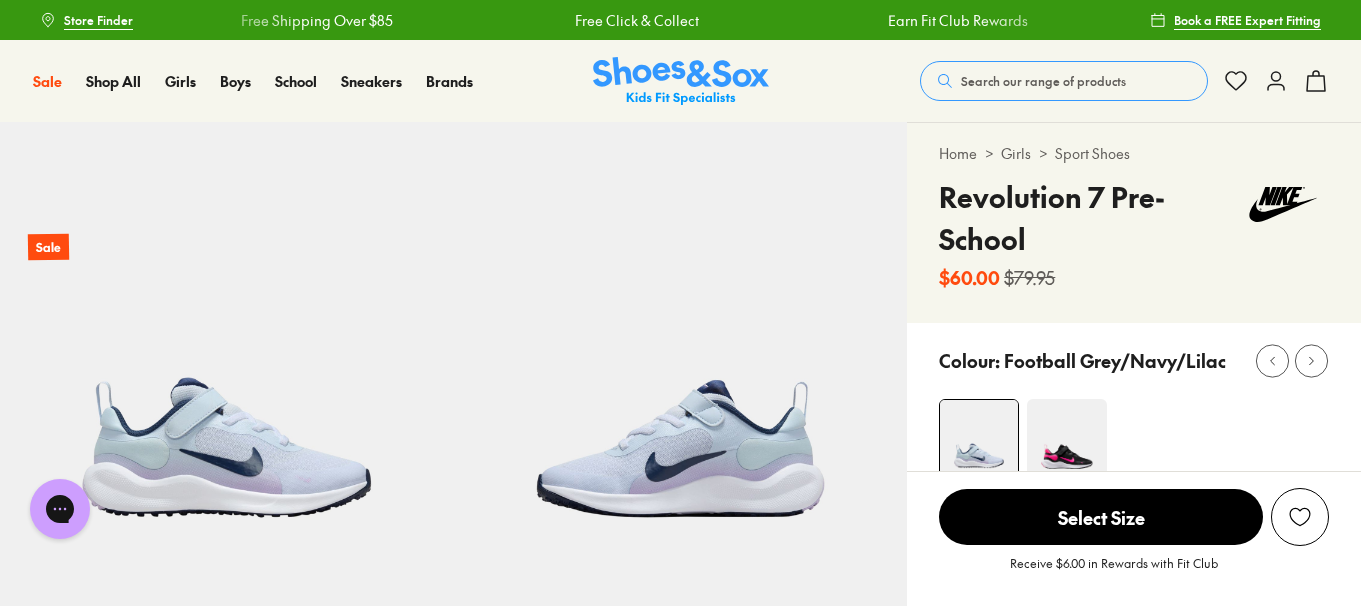 click on "Search our range of products" at bounding box center [1043, 81] 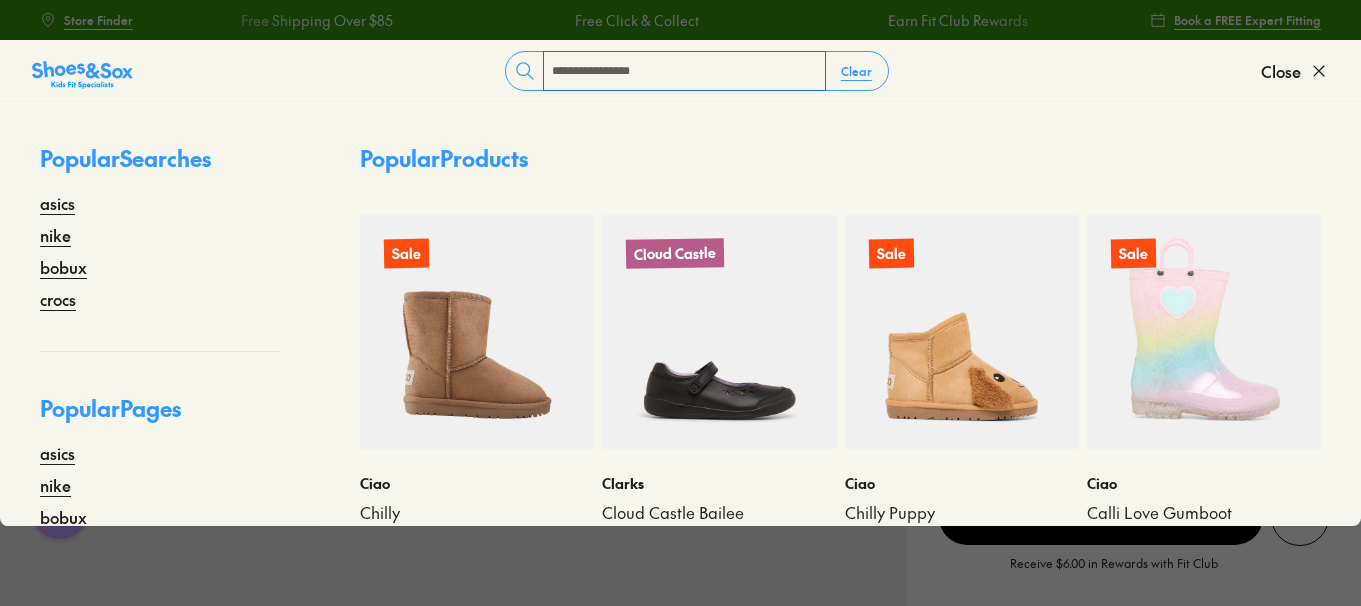 type on "**********" 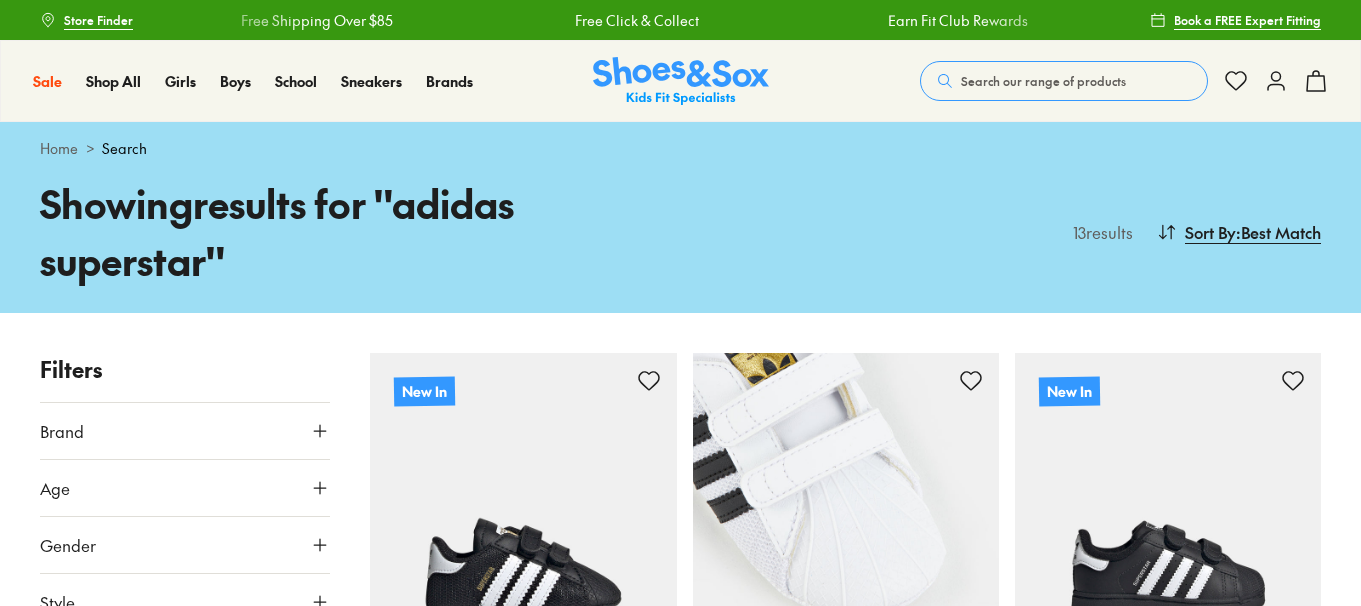 scroll, scrollTop: 455, scrollLeft: 0, axis: vertical 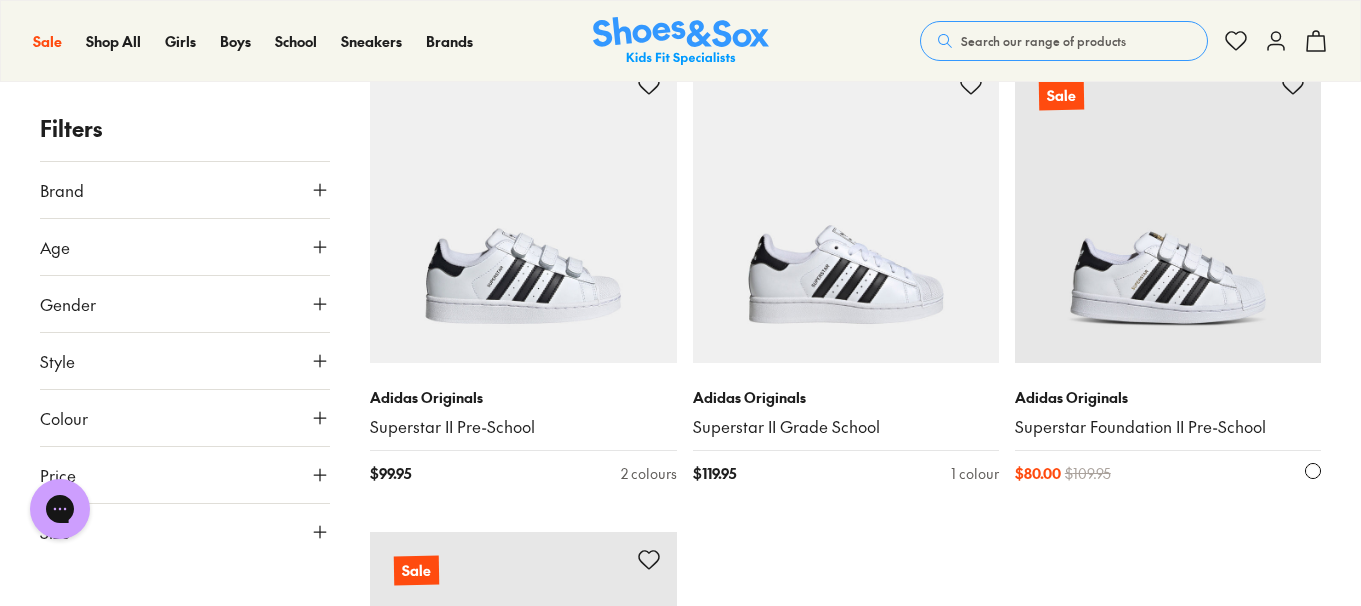 click on "Superstar Foundation II Pre-School" at bounding box center [1168, 427] 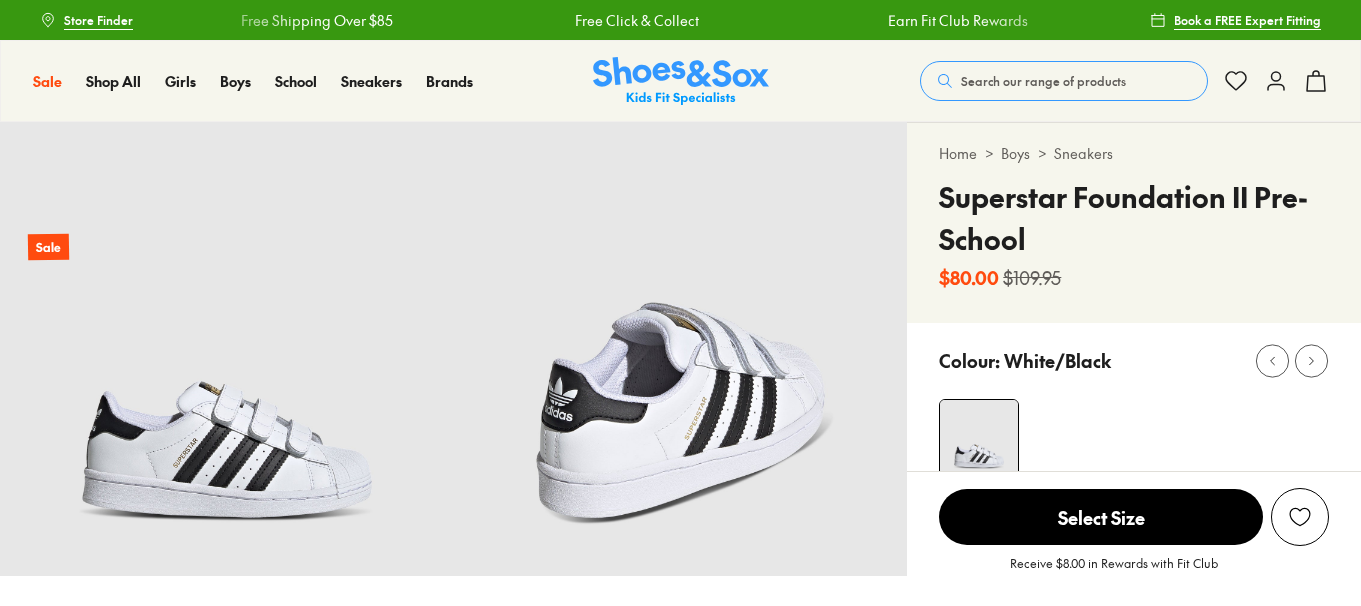 scroll, scrollTop: 121, scrollLeft: 0, axis: vertical 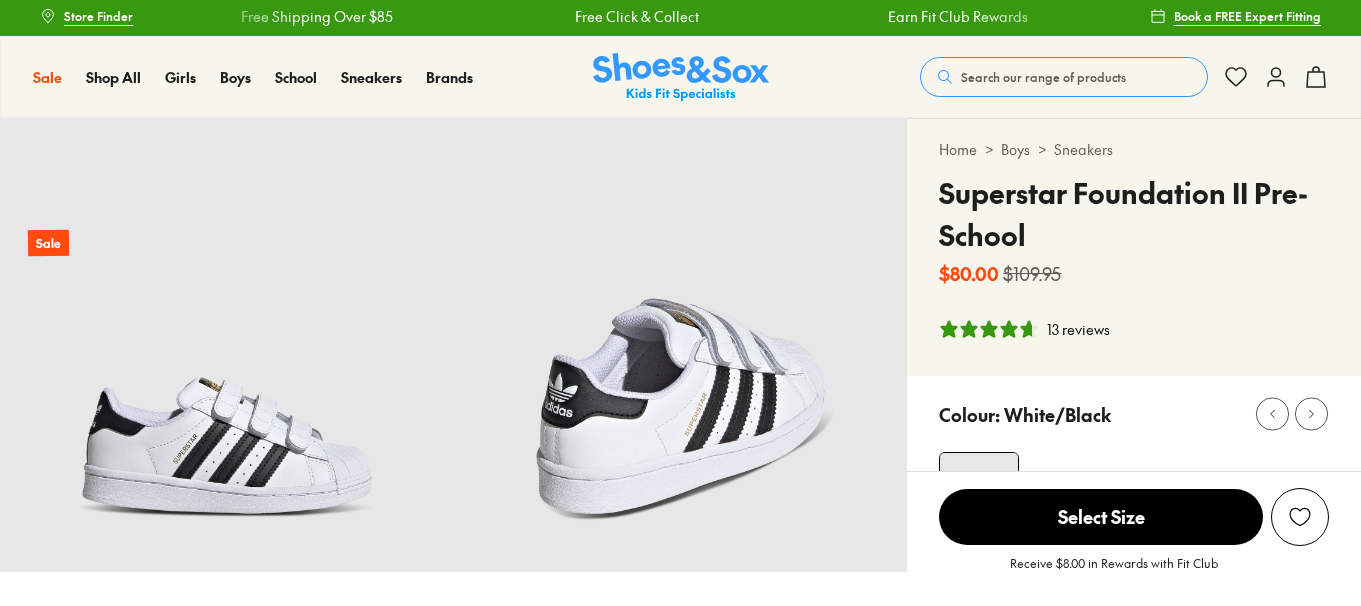 select on "*" 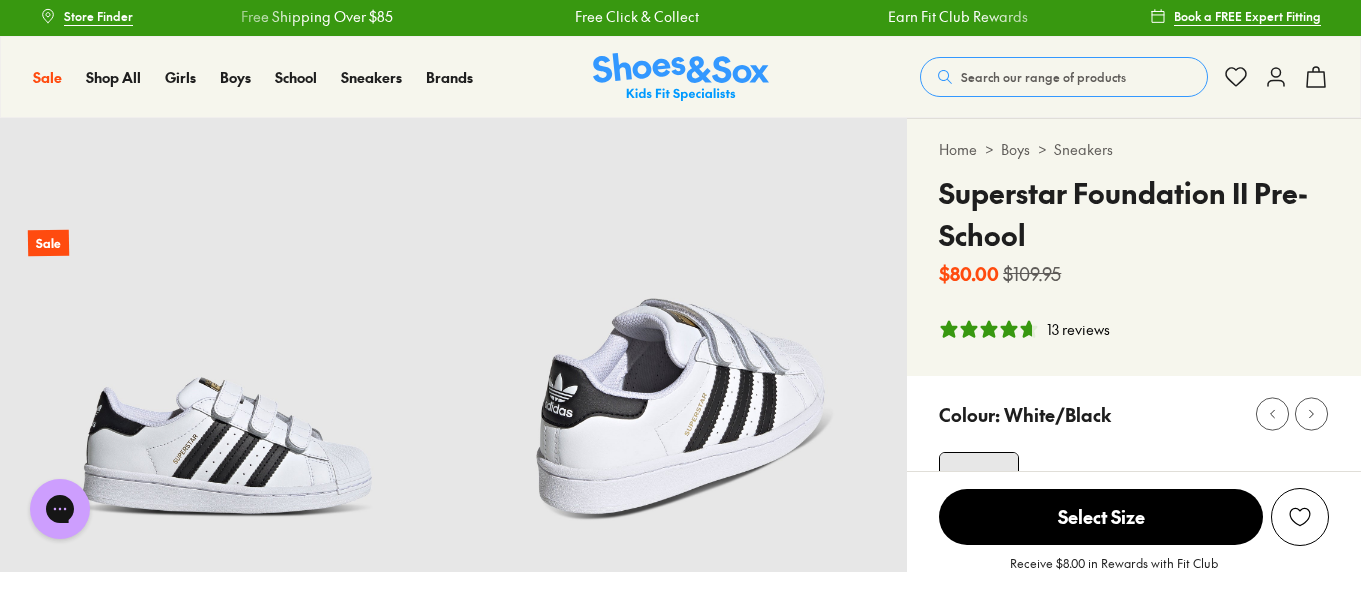 scroll, scrollTop: 0, scrollLeft: 0, axis: both 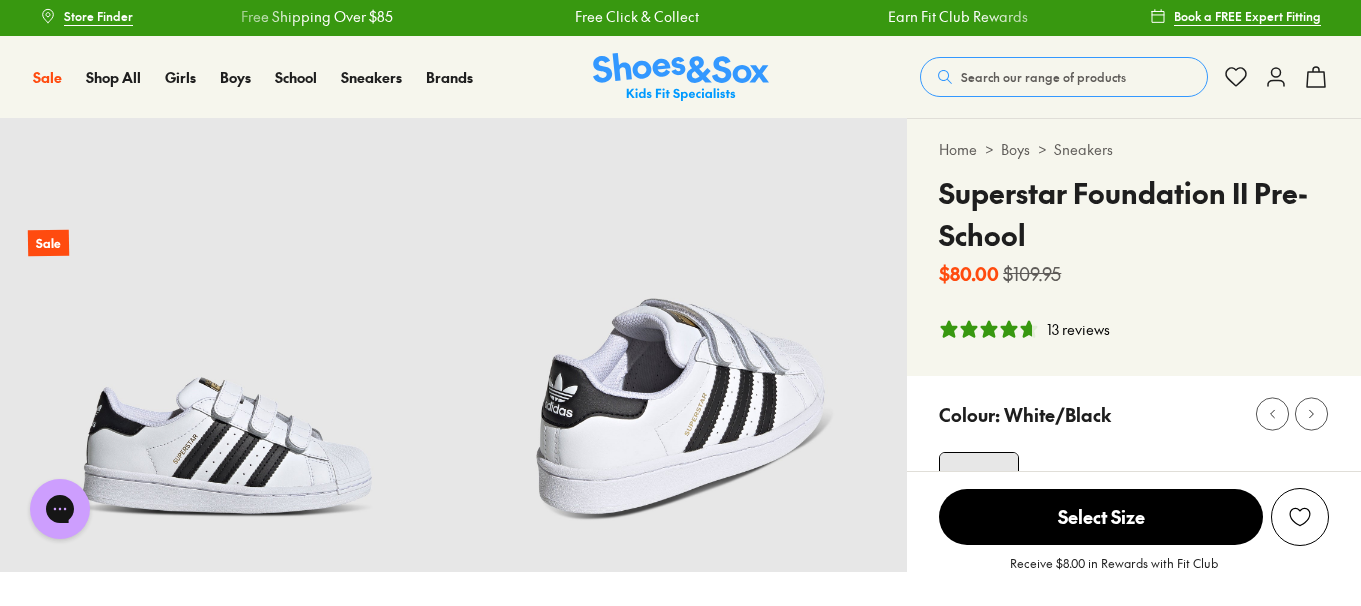 click on "Search our range of products" at bounding box center (1043, 77) 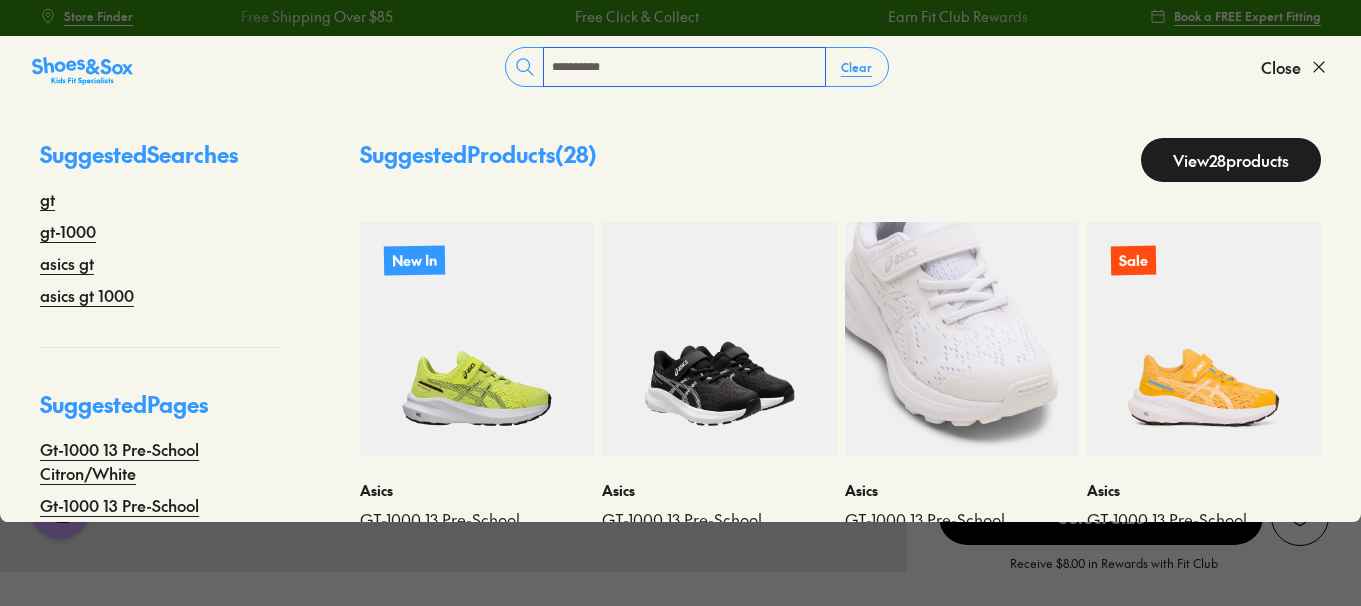 type on "**********" 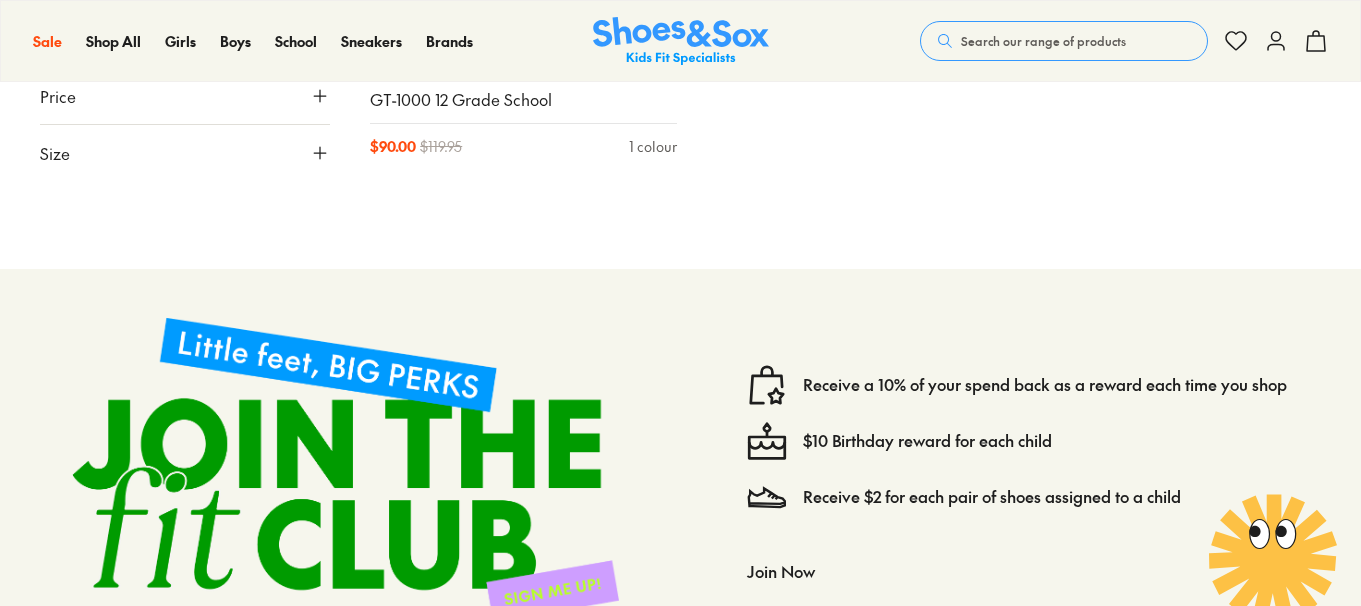 scroll, scrollTop: 0, scrollLeft: 0, axis: both 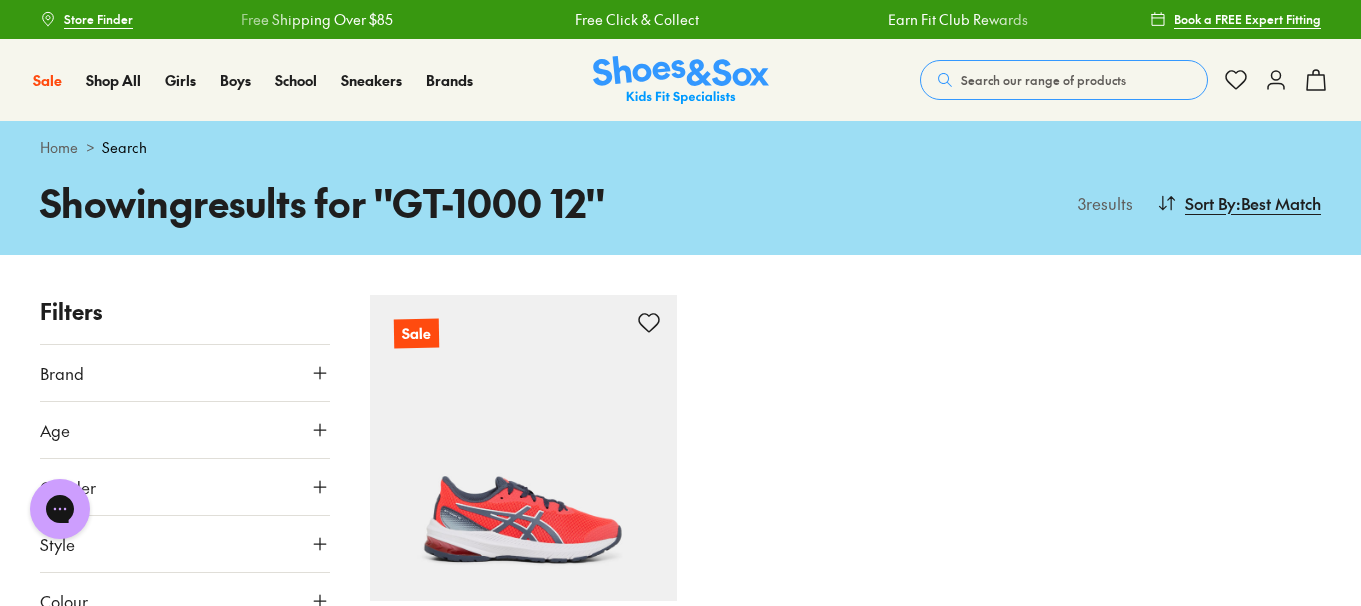 click on "Search our range of products" at bounding box center (1043, 80) 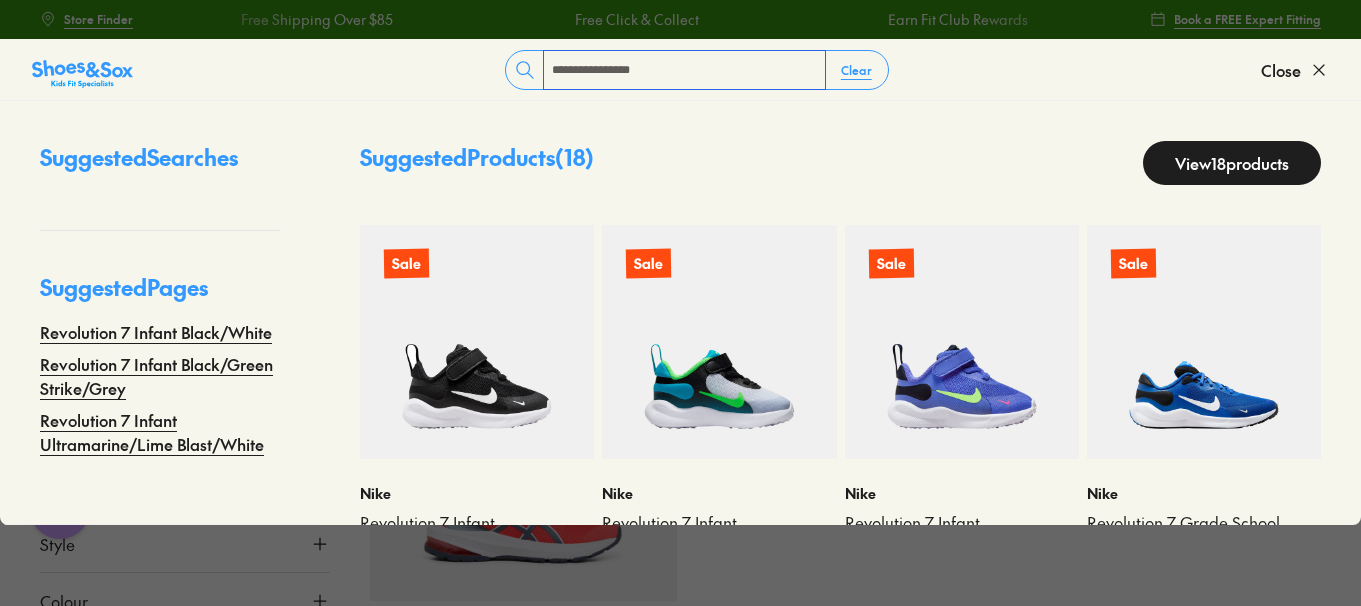 type on "**********" 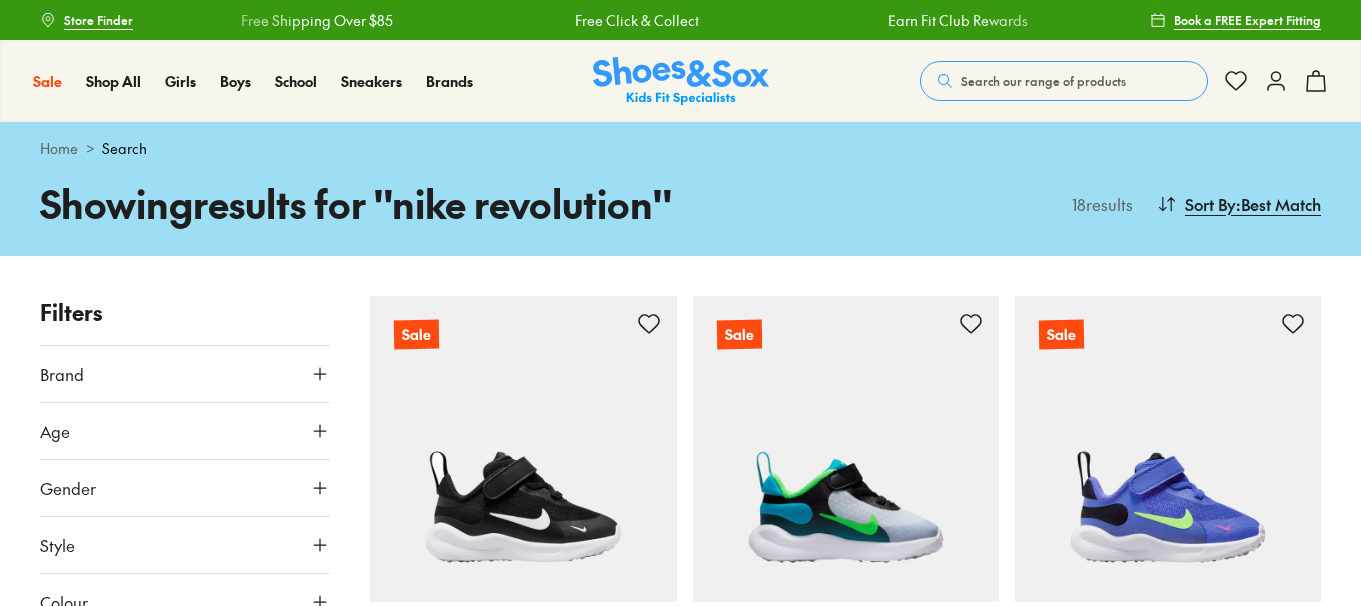 scroll, scrollTop: 0, scrollLeft: 0, axis: both 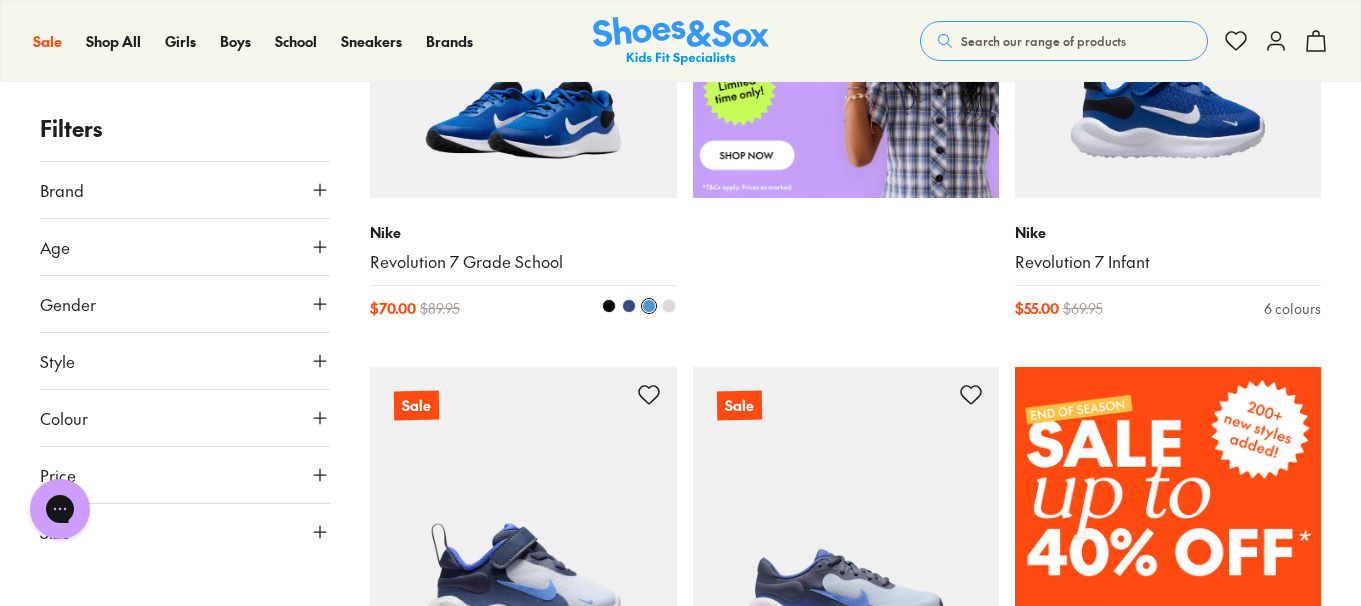 click on "Revolution 7 Grade School" at bounding box center [523, 262] 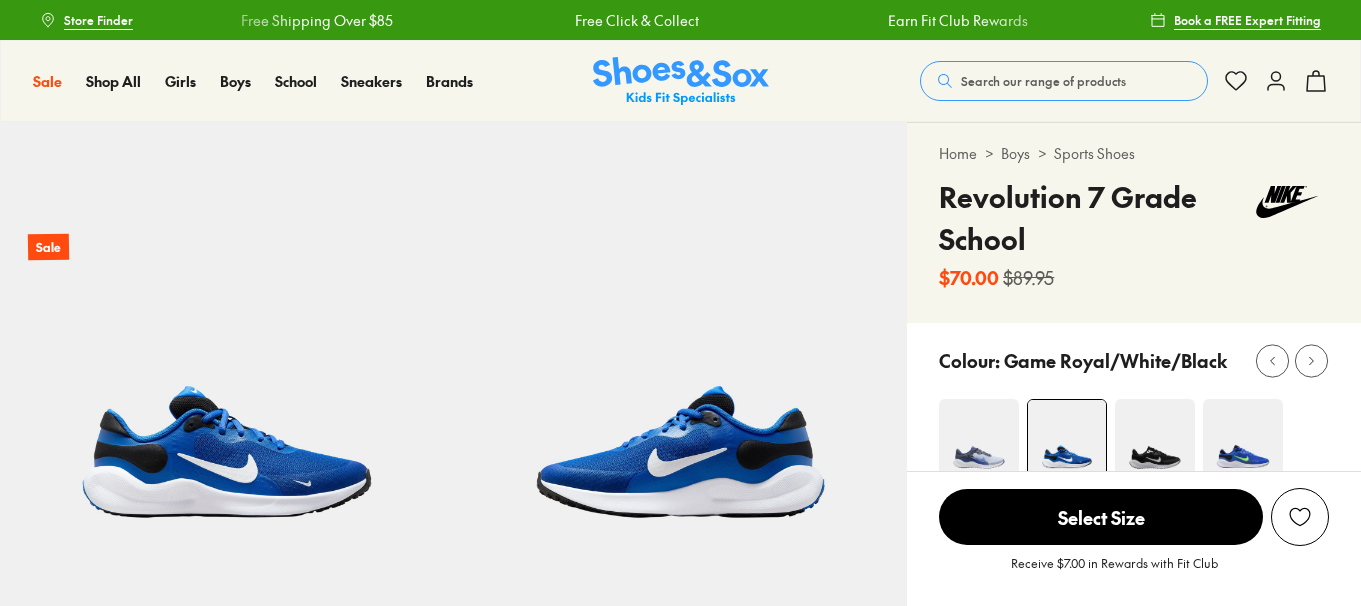 click at bounding box center [1243, 439] 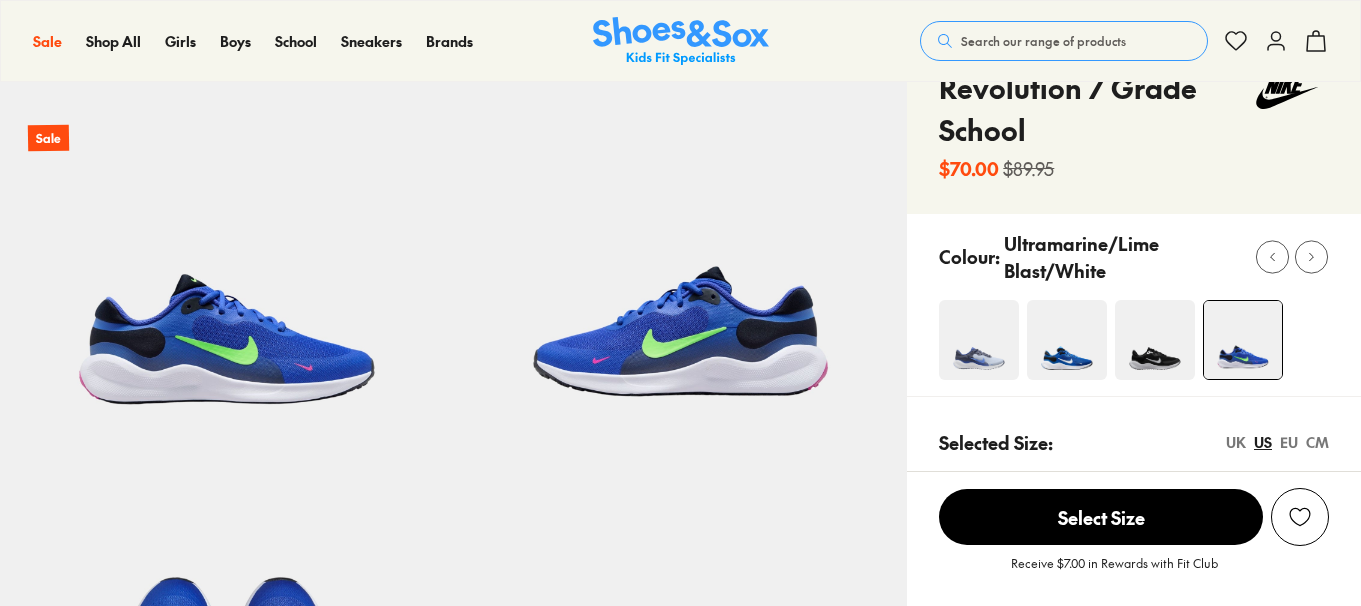 scroll, scrollTop: 109, scrollLeft: 0, axis: vertical 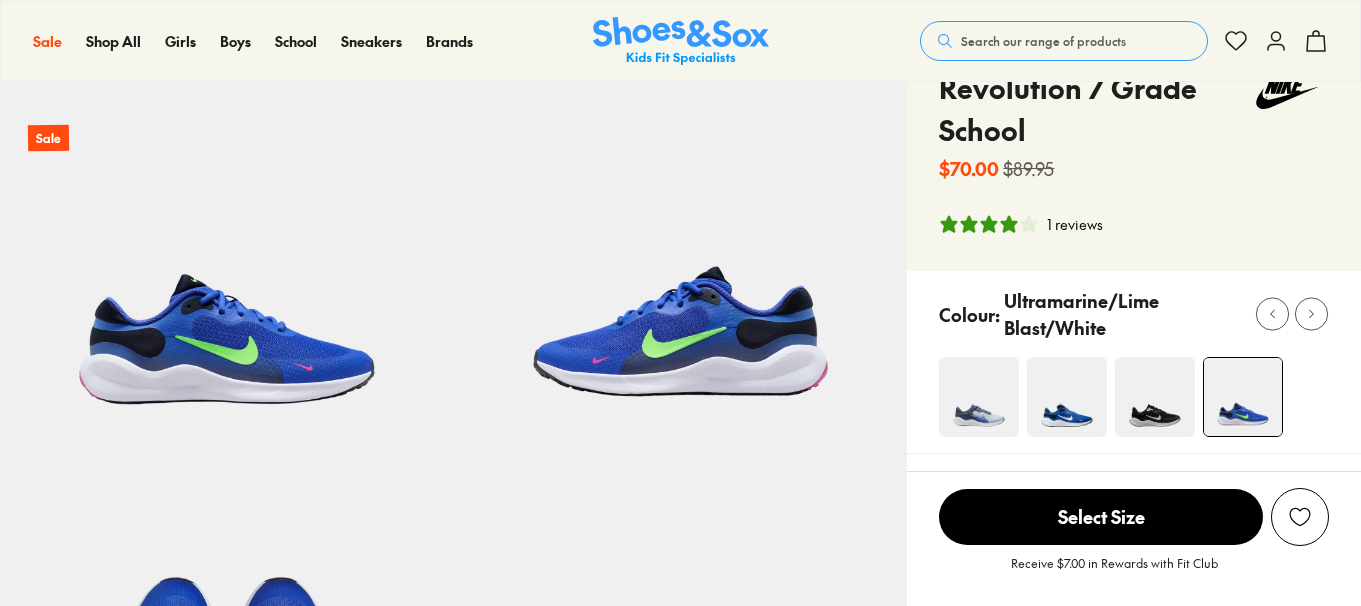 select on "*" 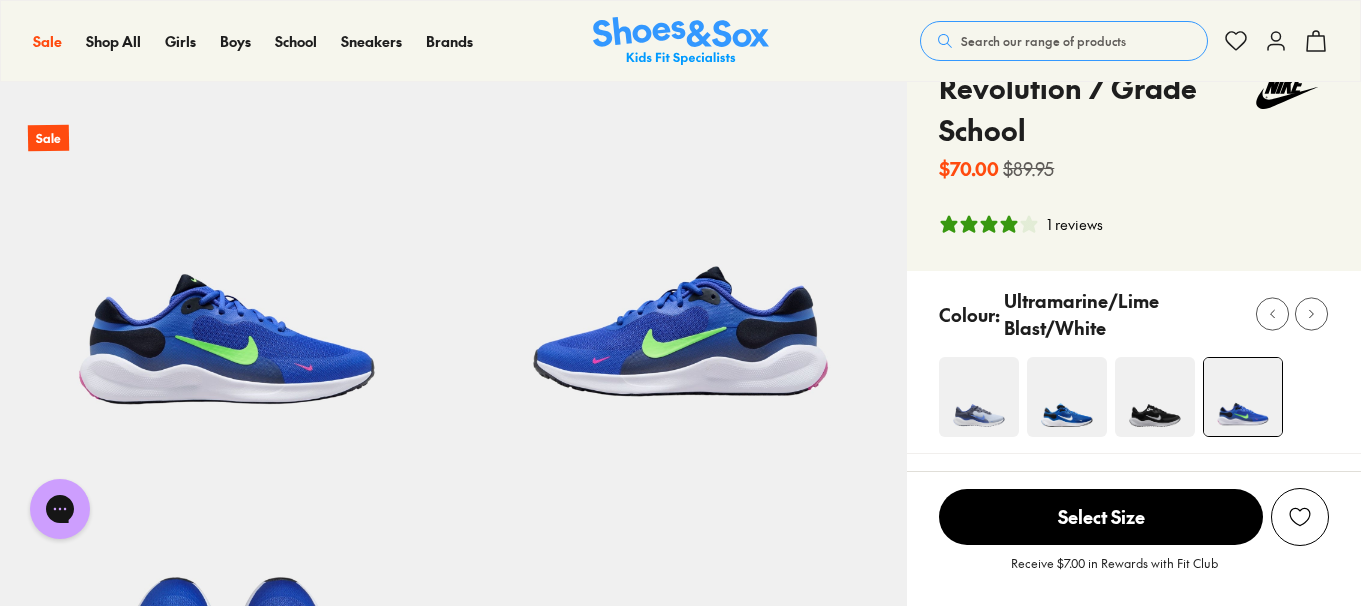 scroll, scrollTop: 0, scrollLeft: 0, axis: both 